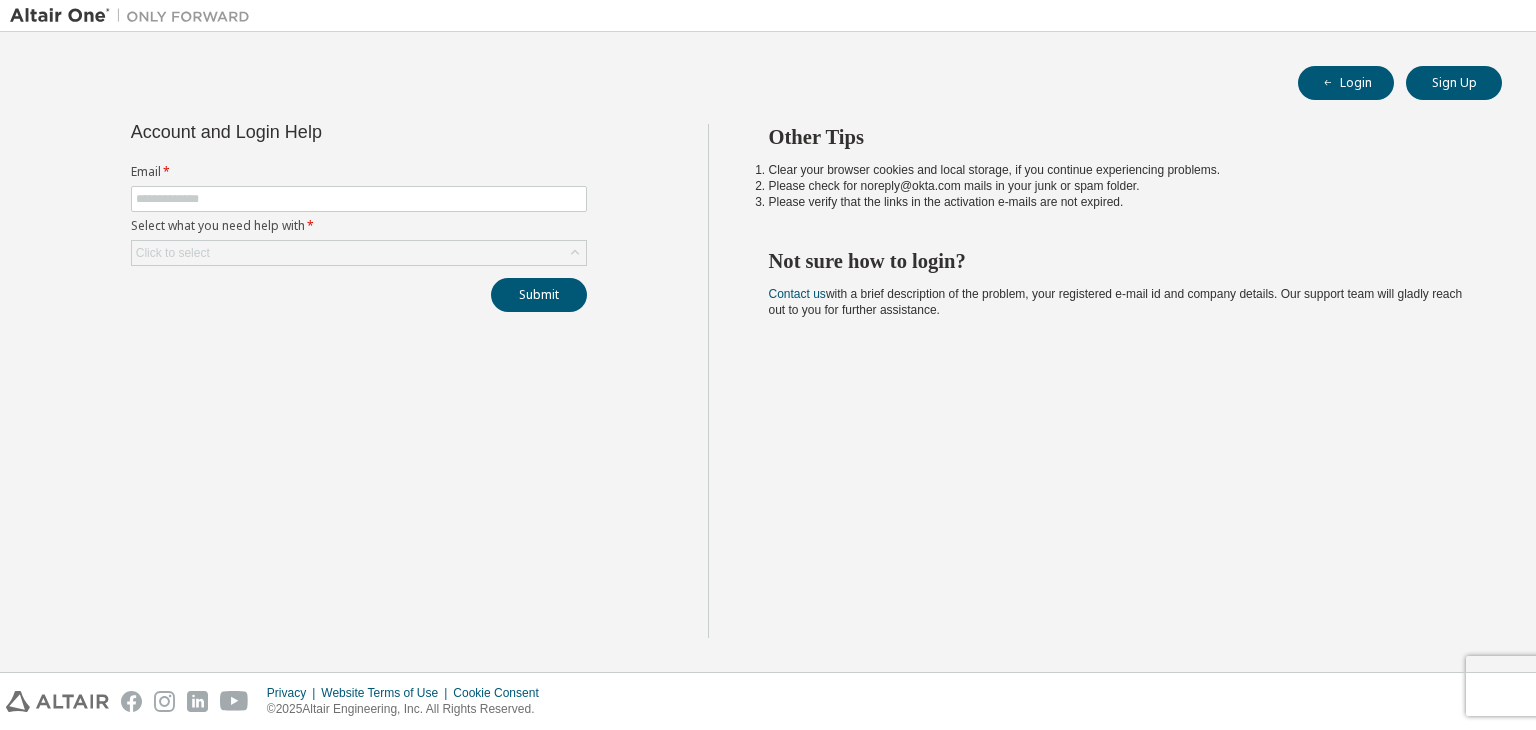 scroll, scrollTop: 0, scrollLeft: 0, axis: both 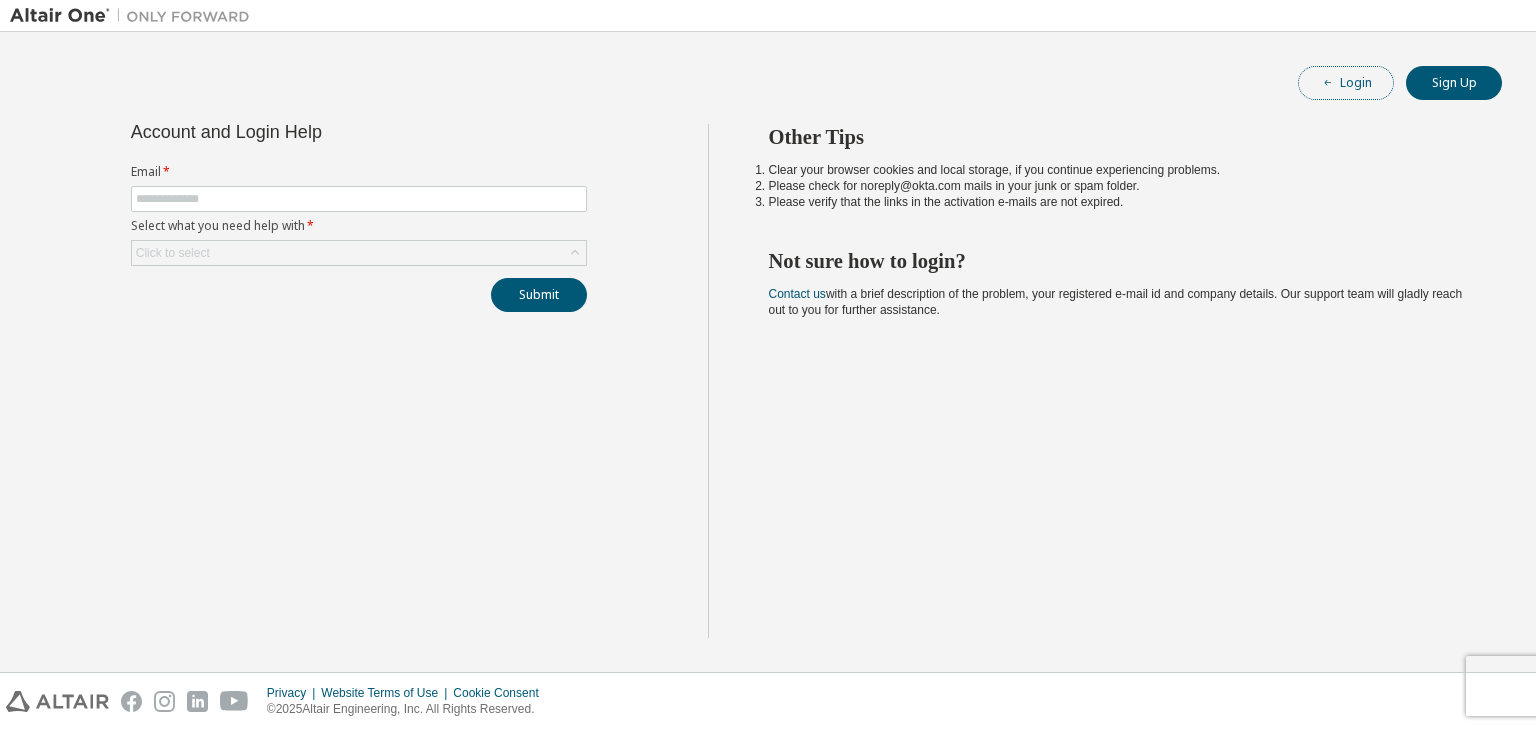 click on "Login" at bounding box center (1346, 83) 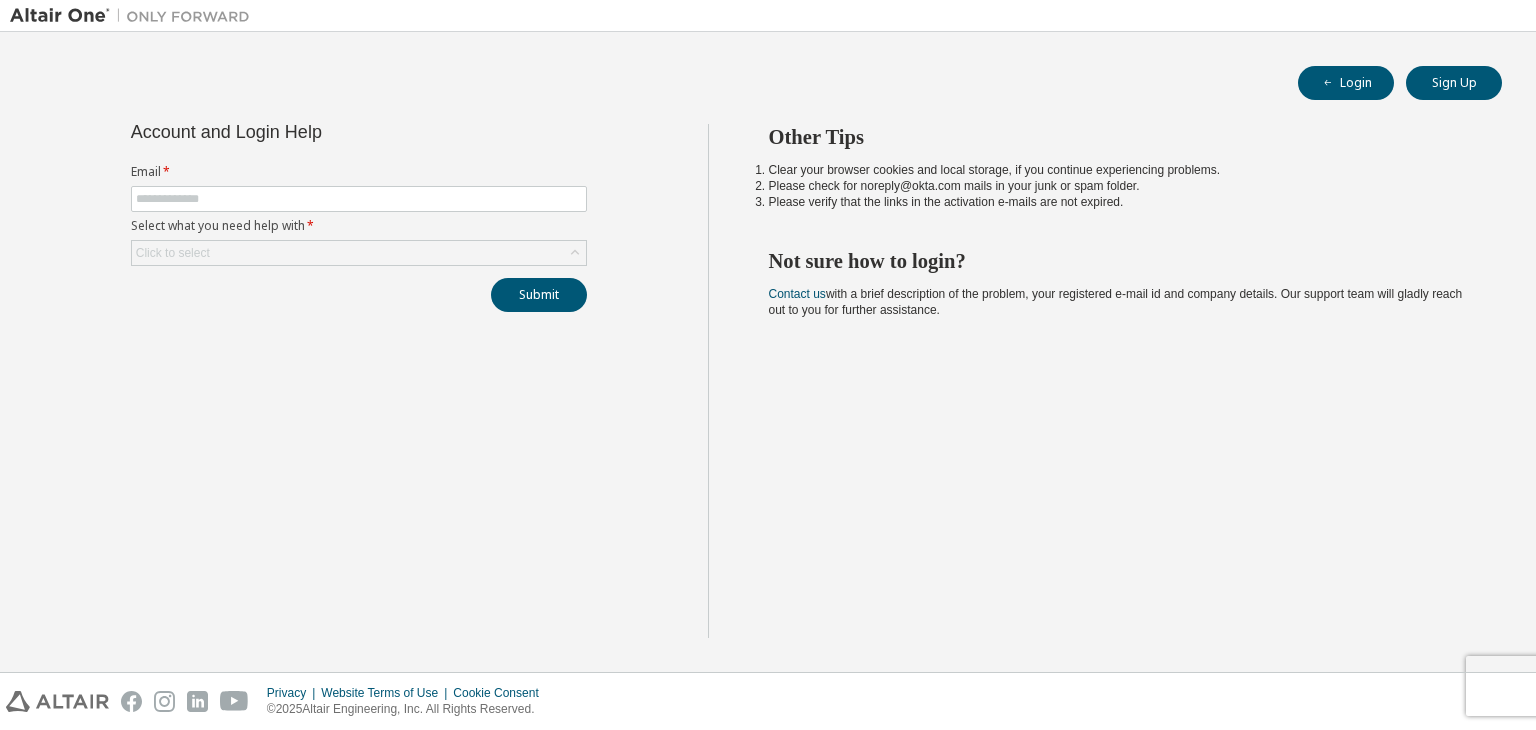 scroll, scrollTop: 0, scrollLeft: 0, axis: both 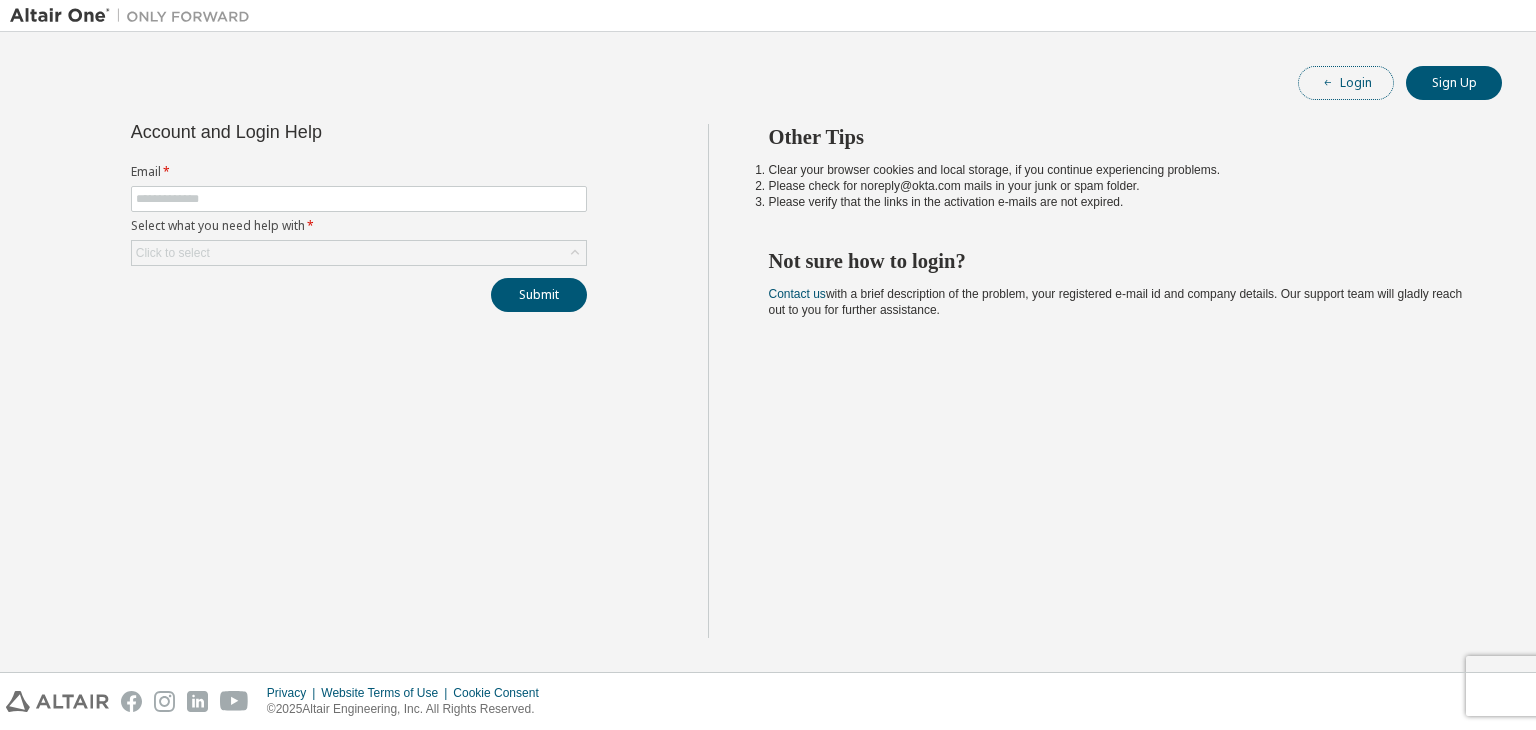 click on "Login" at bounding box center (1346, 83) 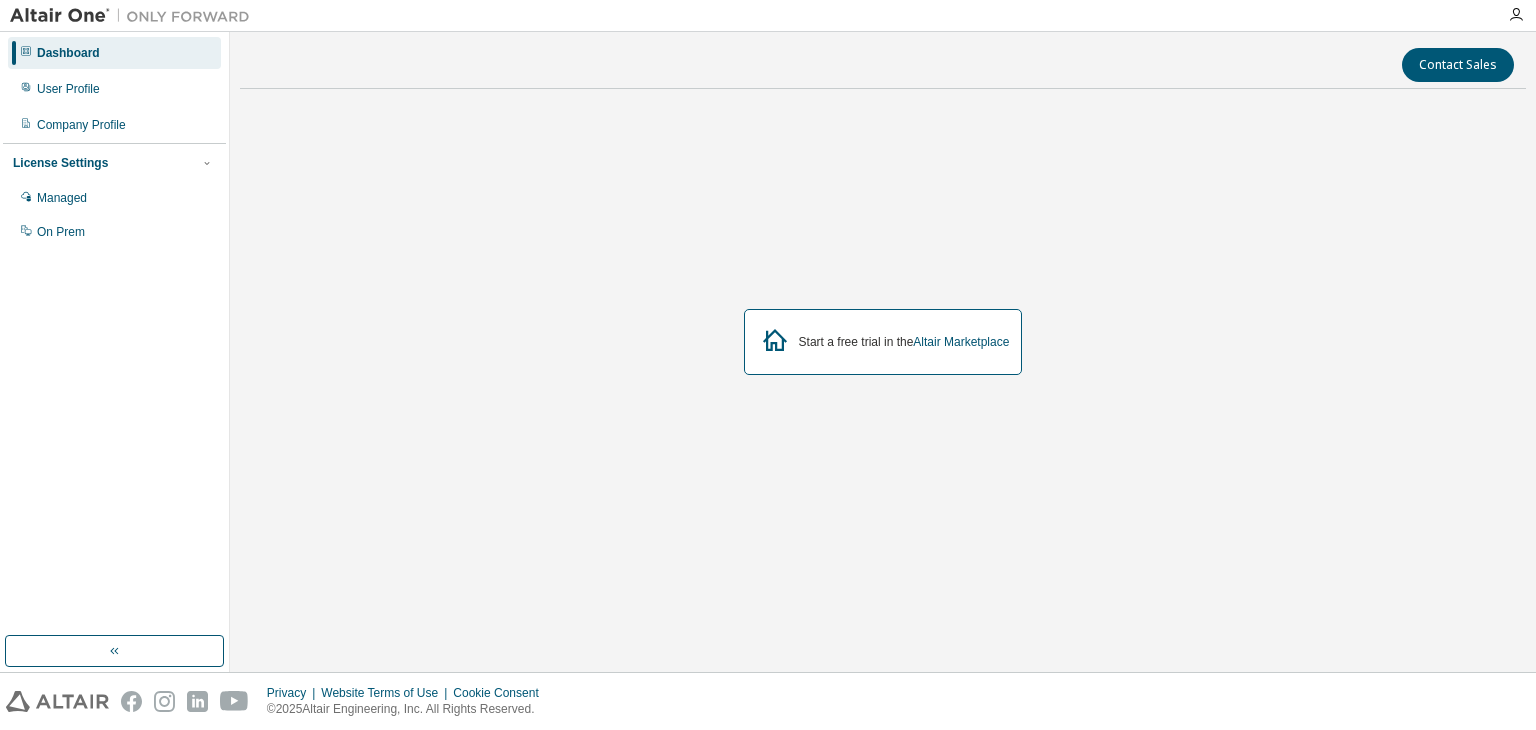 scroll, scrollTop: 0, scrollLeft: 0, axis: both 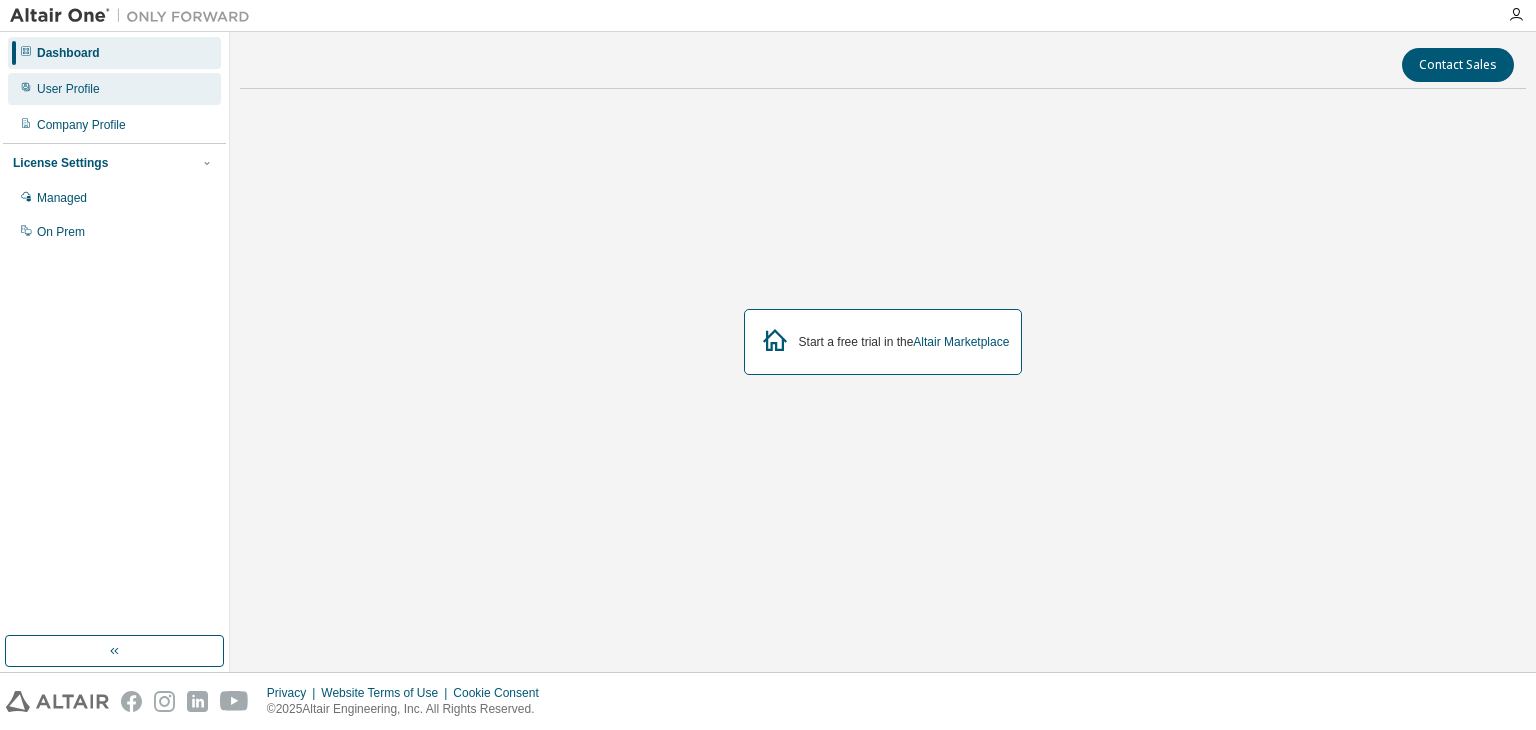 click on "User Profile" at bounding box center [114, 89] 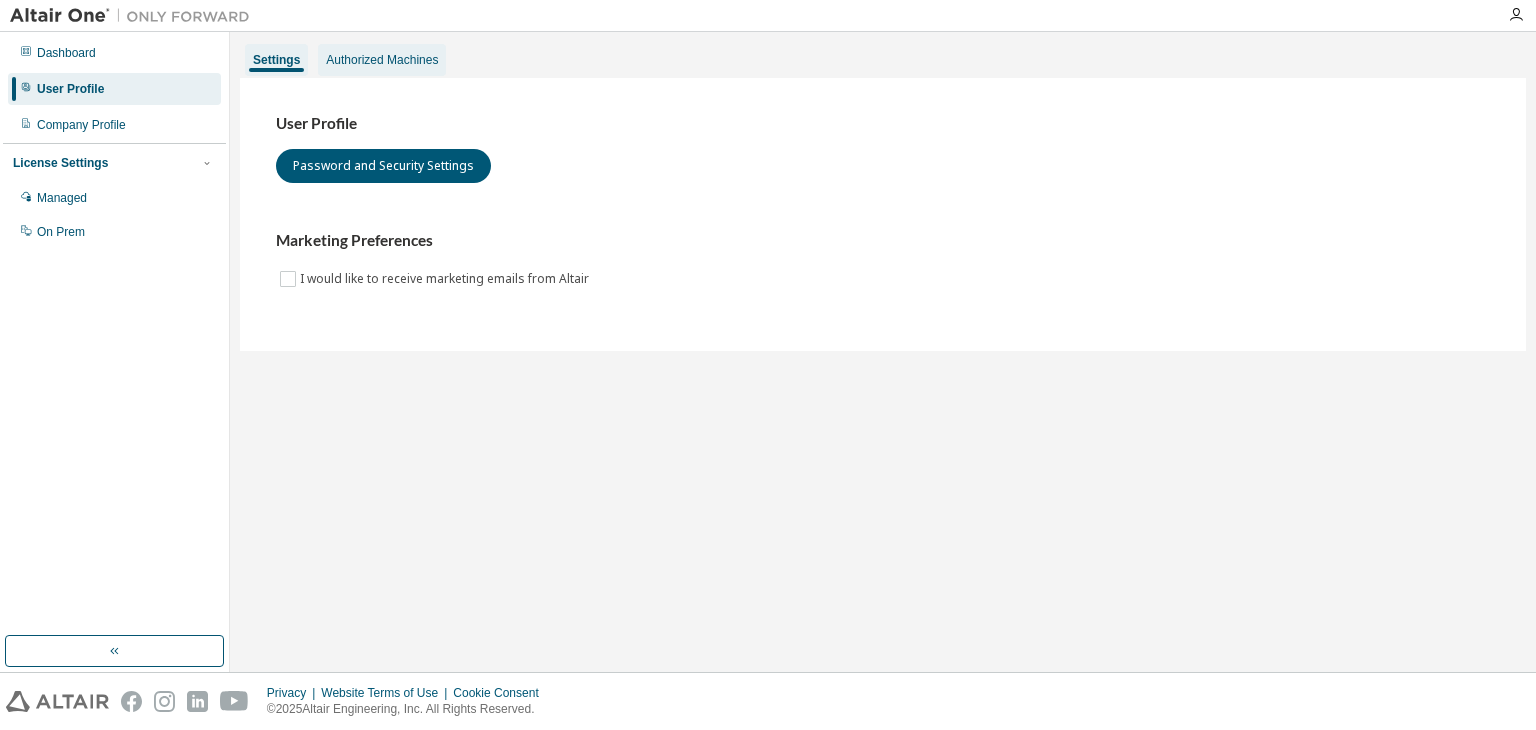 click on "Authorized Machines" at bounding box center (382, 60) 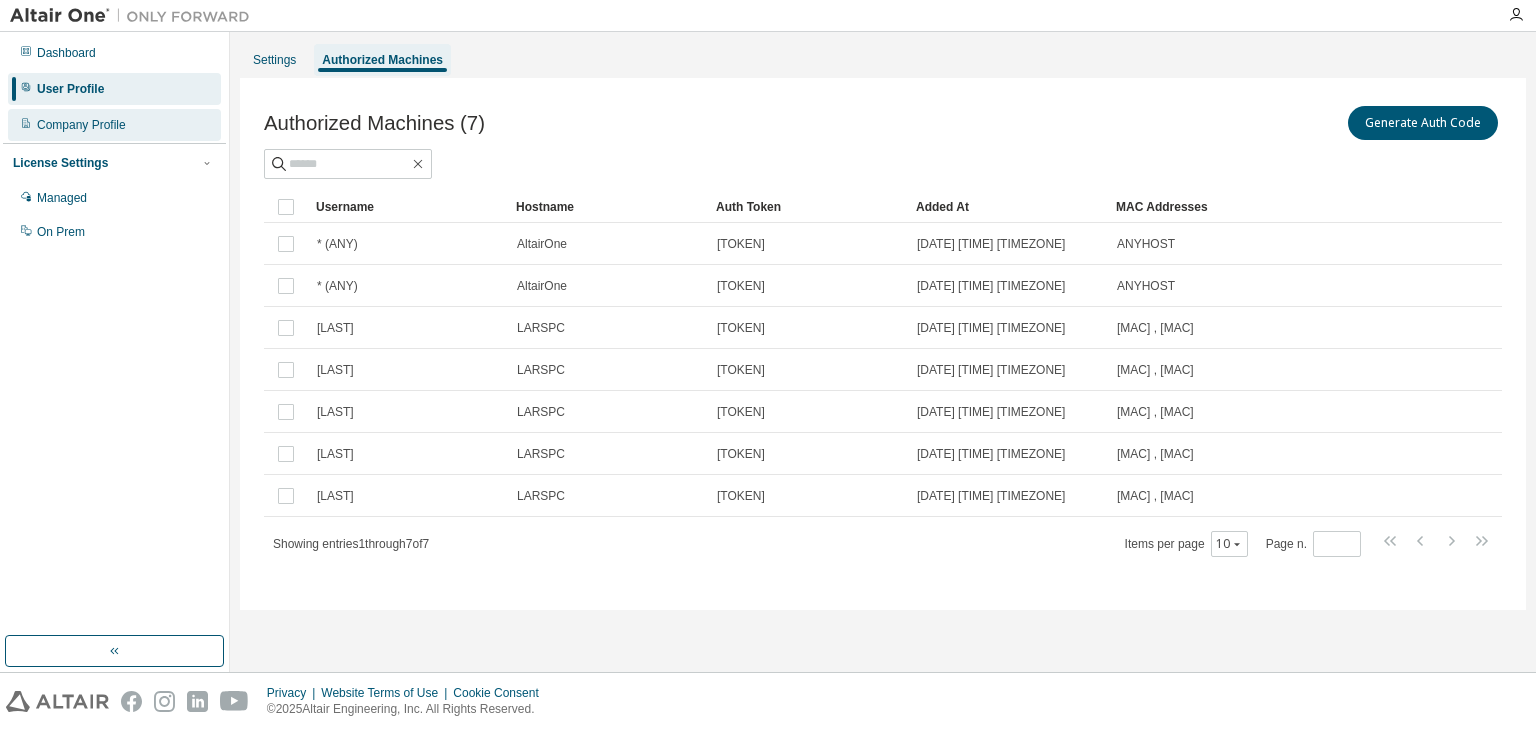 click on "Company Profile" at bounding box center [114, 125] 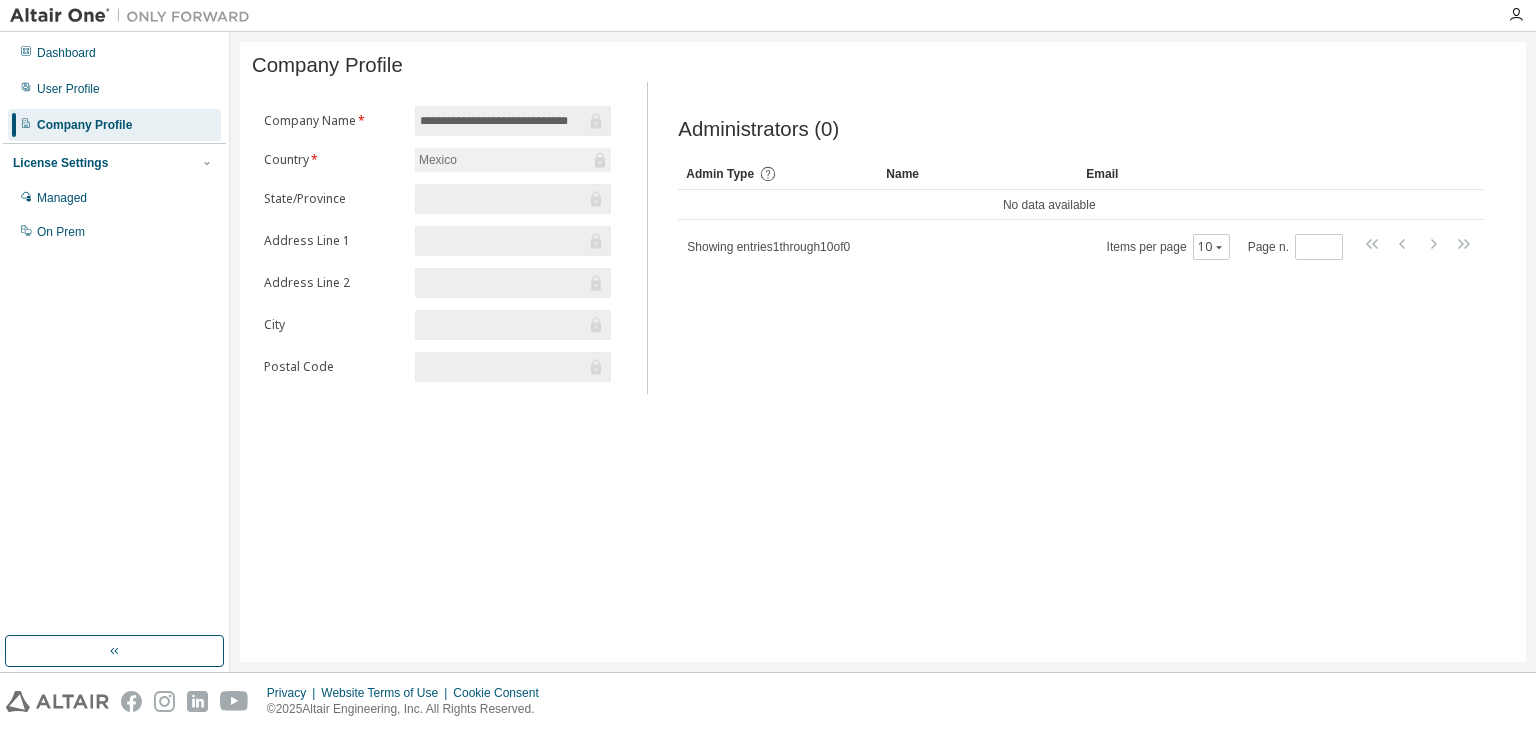 click at bounding box center [503, 199] 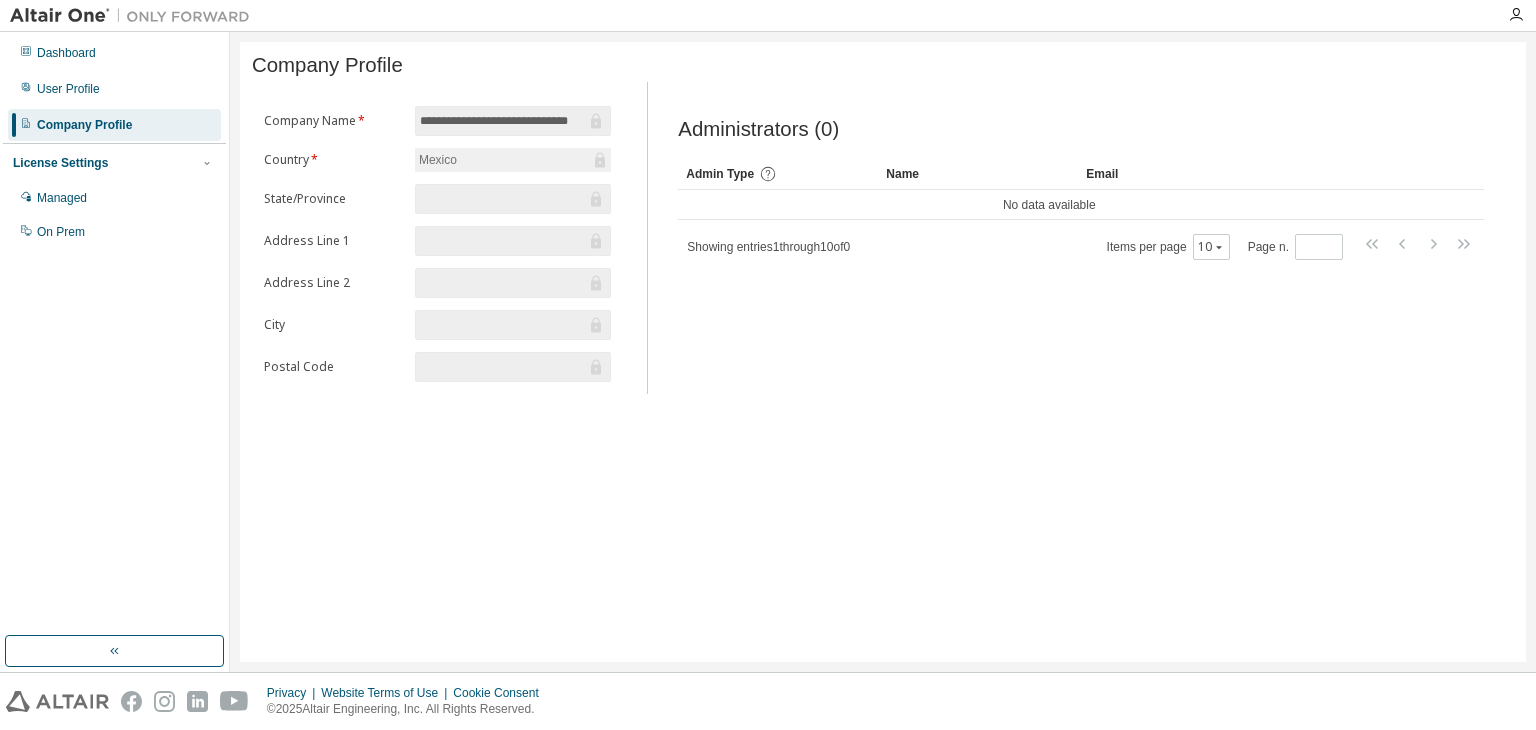click on "Mexico" at bounding box center (438, 160) 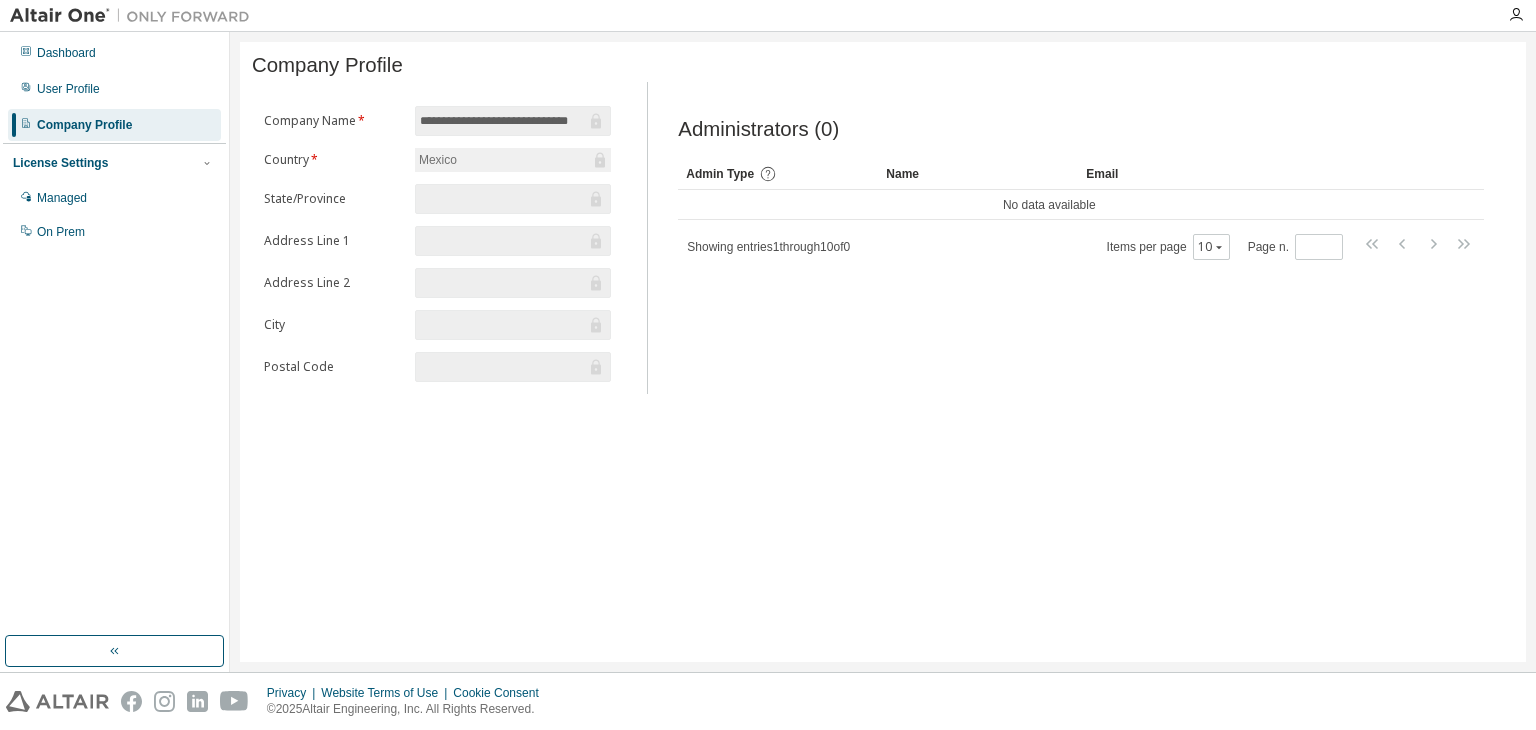 click on "**********" at bounding box center (503, 121) 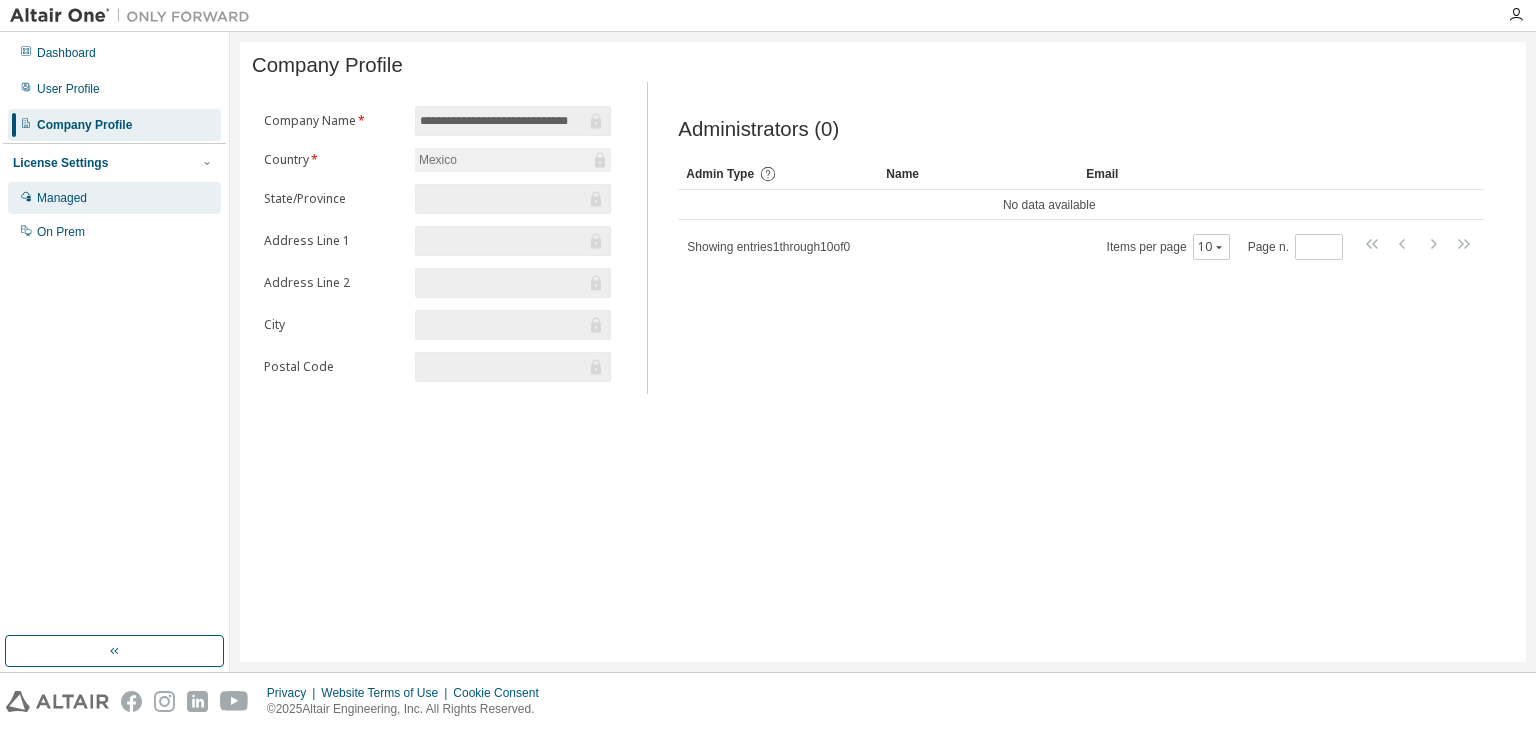 click on "Managed" at bounding box center (114, 198) 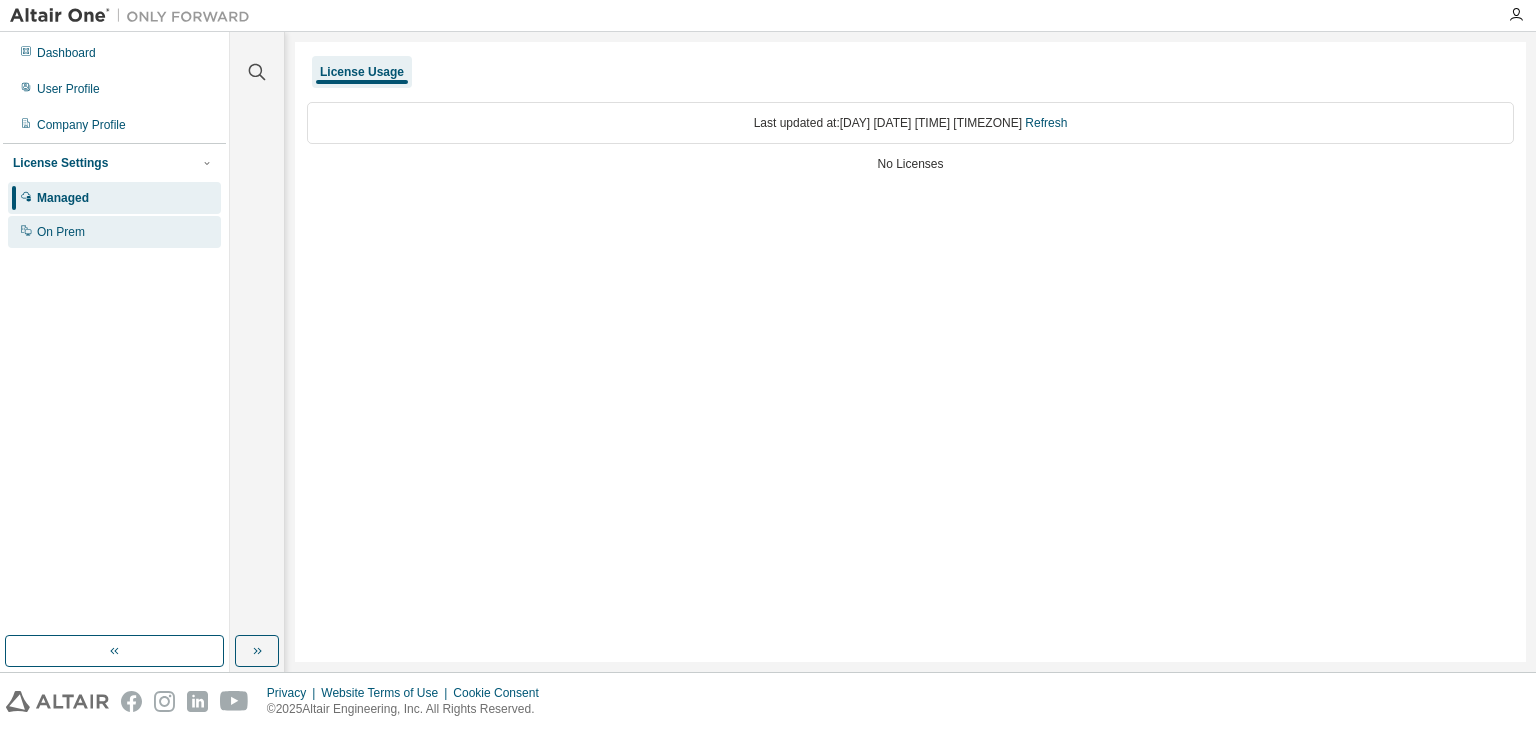 click on "On Prem" at bounding box center (114, 232) 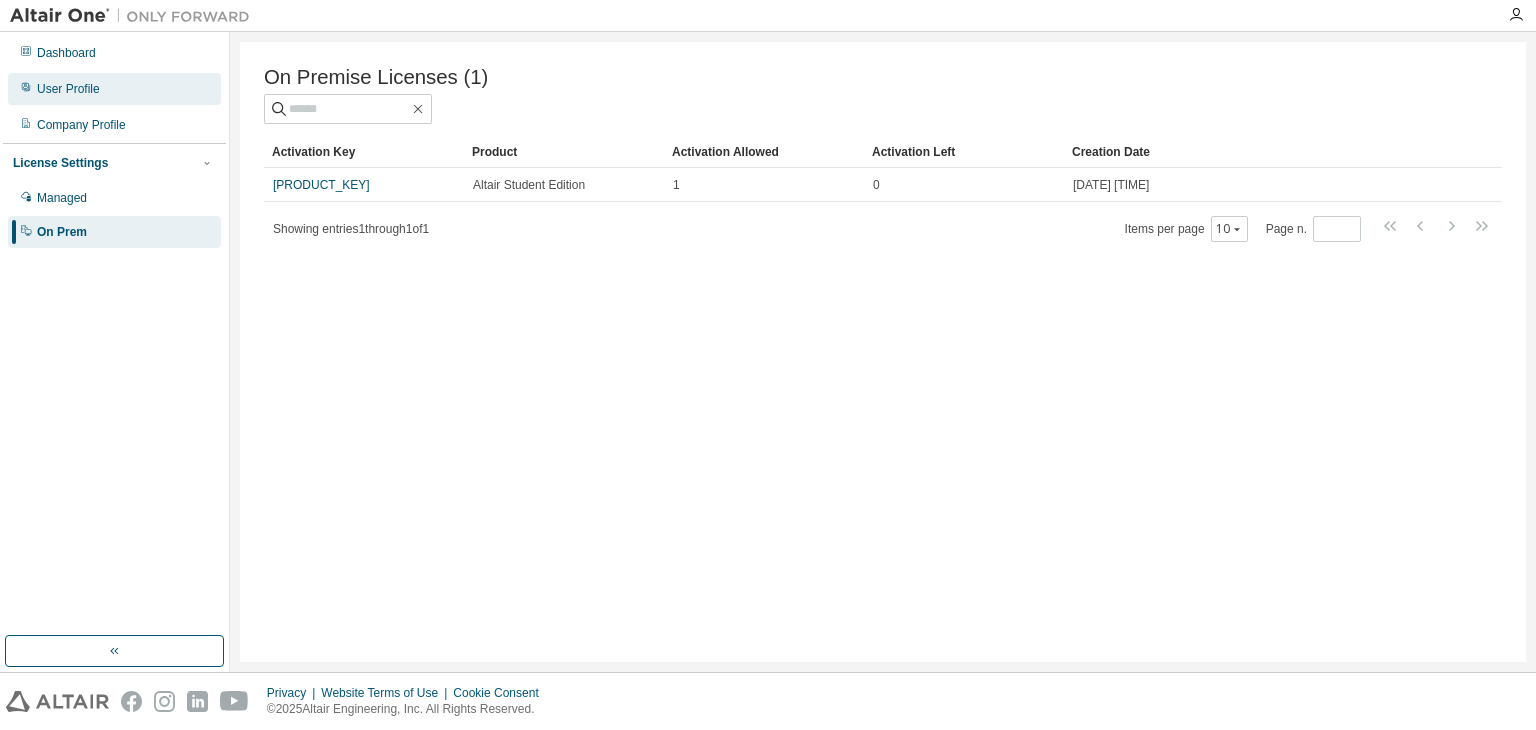 click on "User Profile" at bounding box center [68, 89] 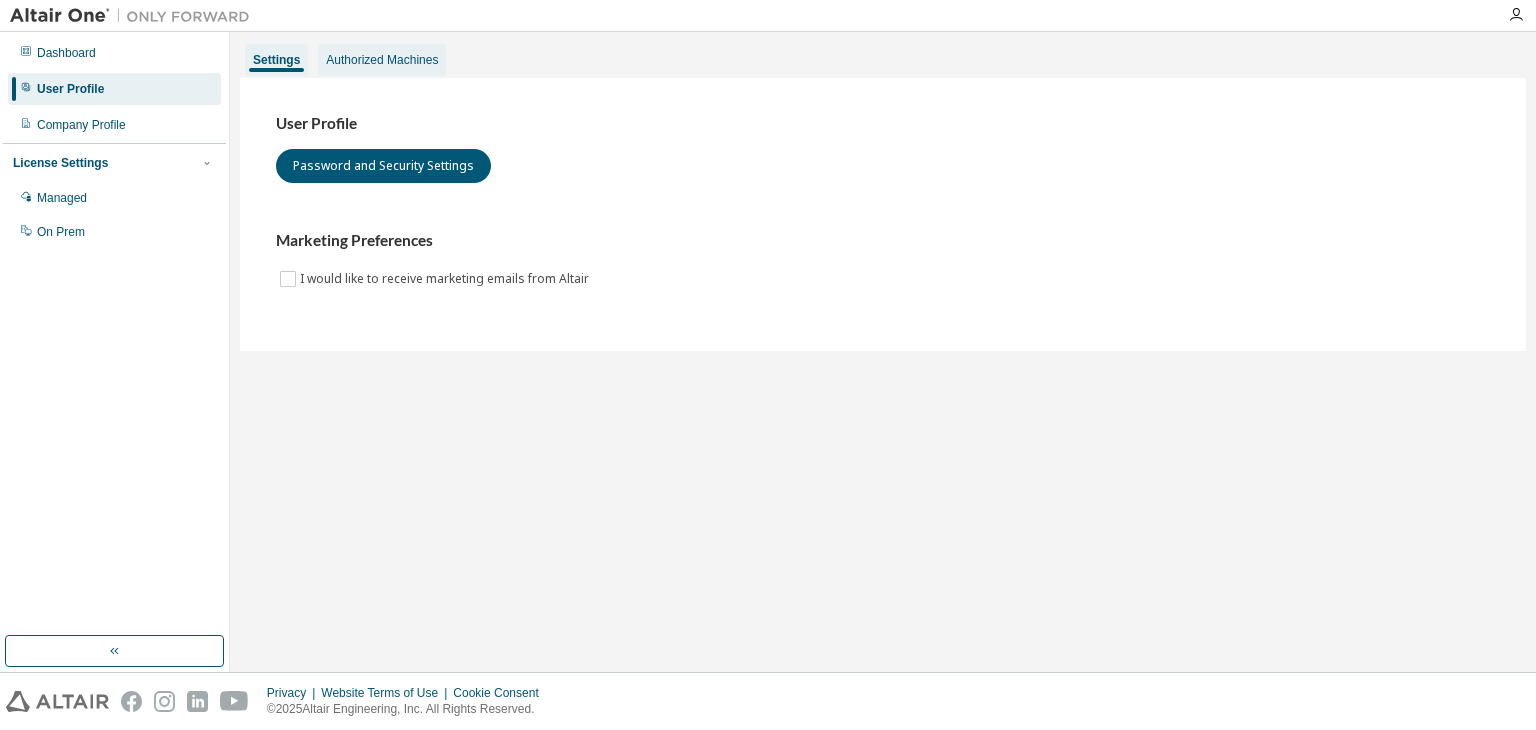 click on "Authorized Machines" at bounding box center [382, 60] 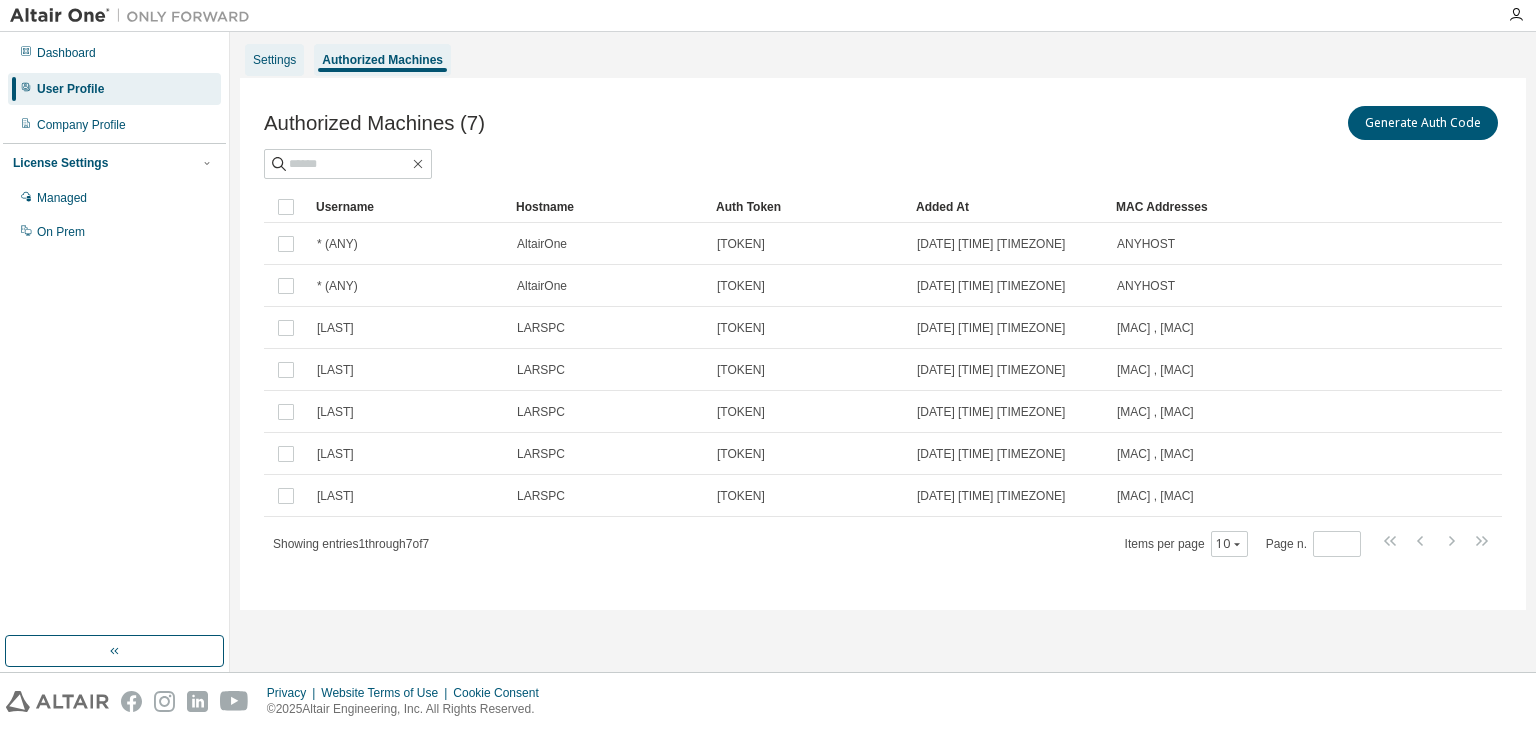 click on "Settings" at bounding box center [274, 60] 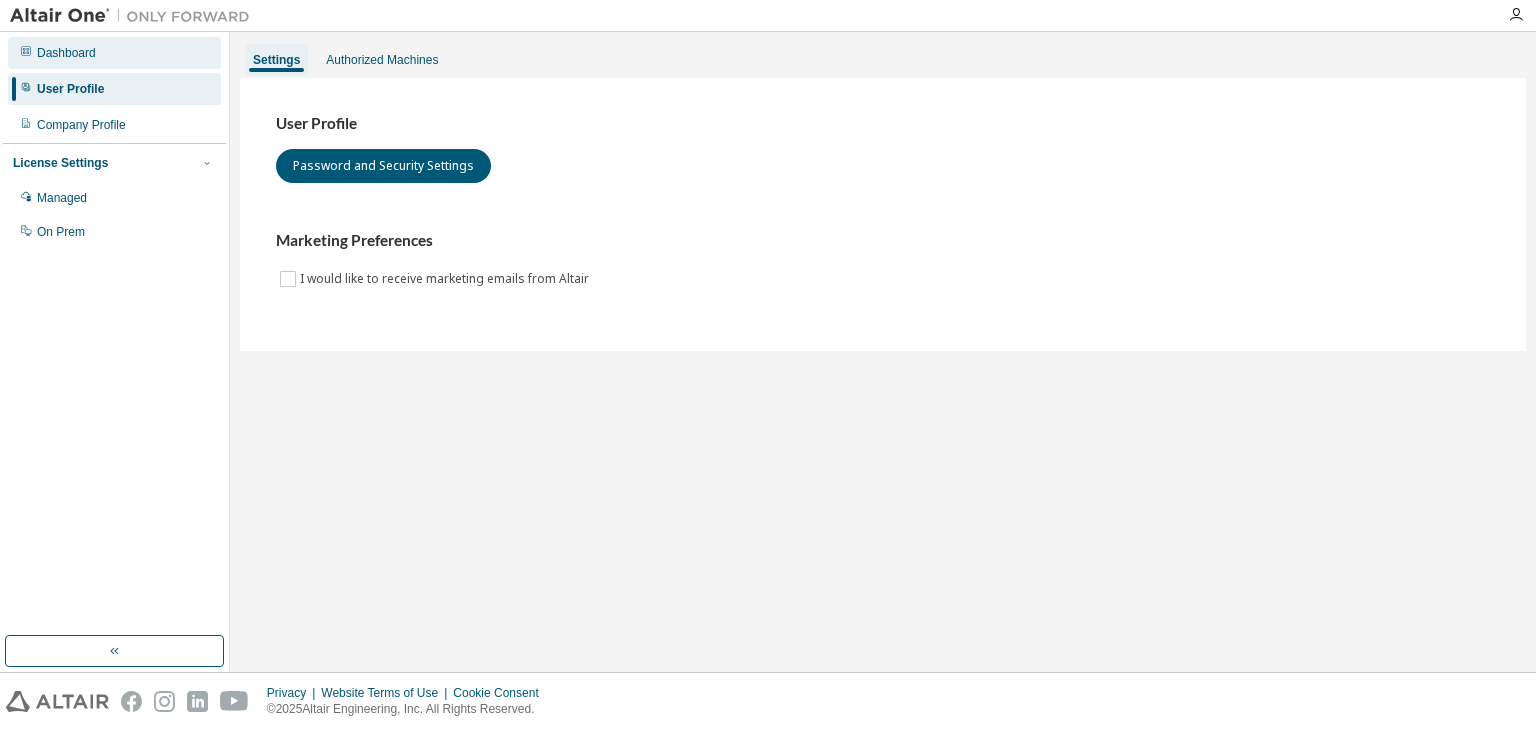 click on "Dashboard" at bounding box center (114, 53) 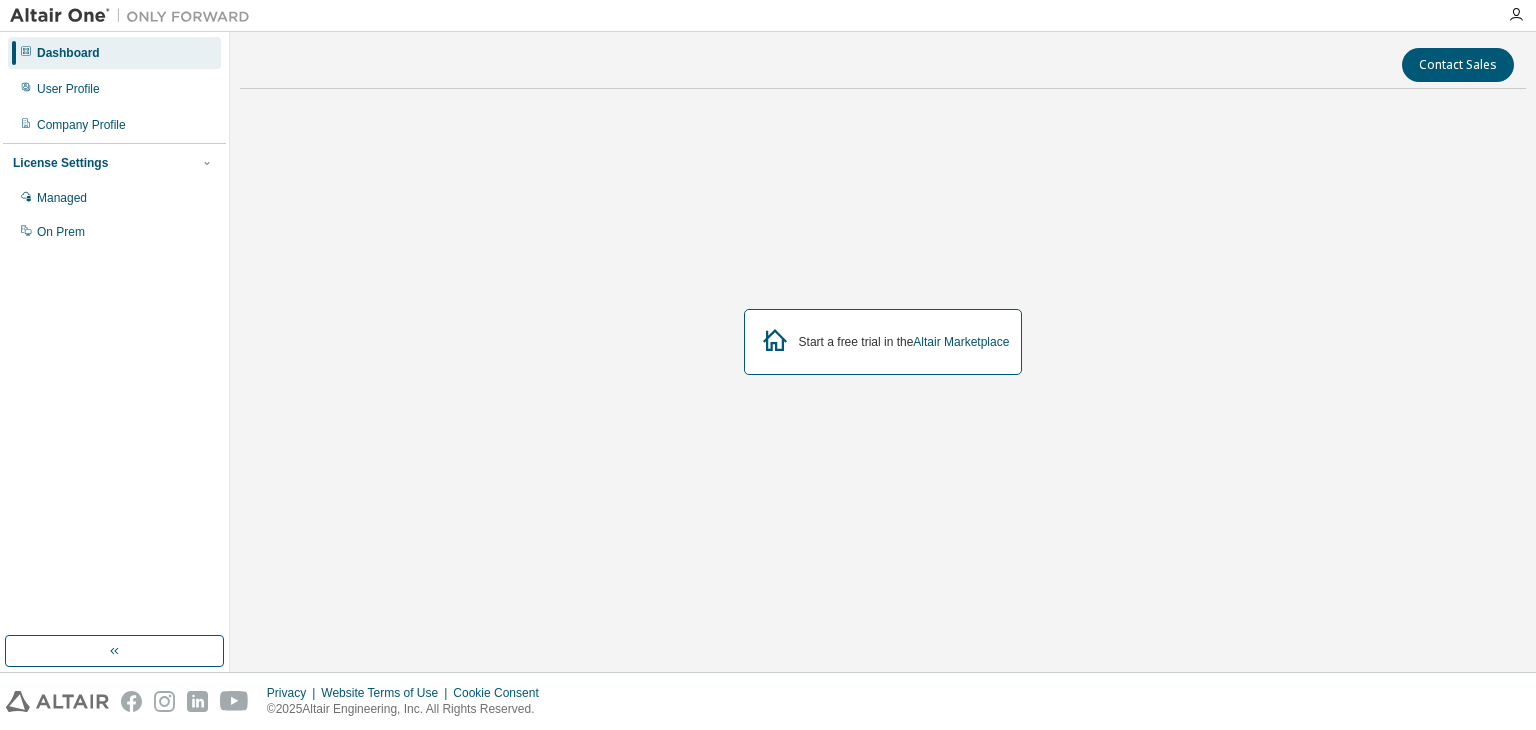 click at bounding box center (1516, 15) 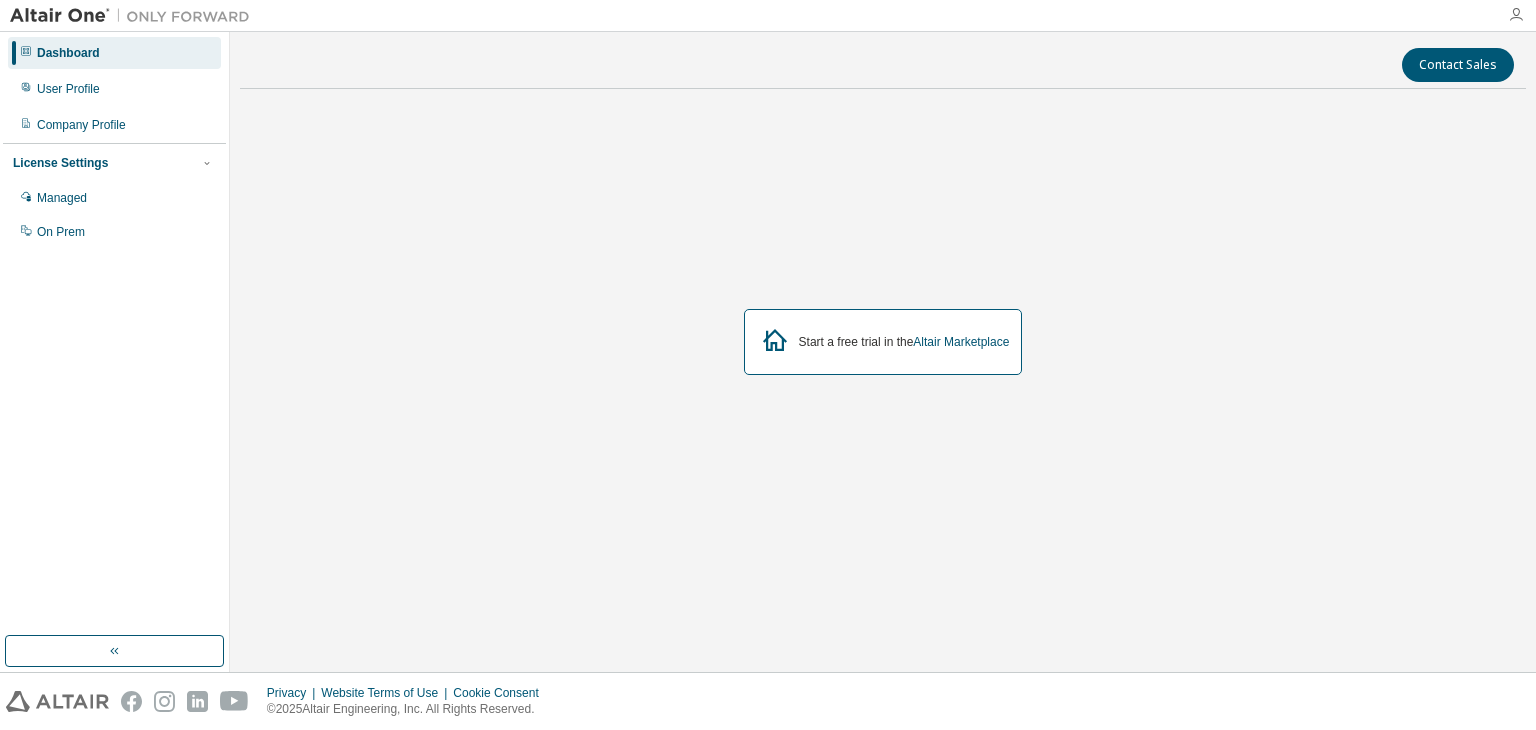 click at bounding box center [1516, 15] 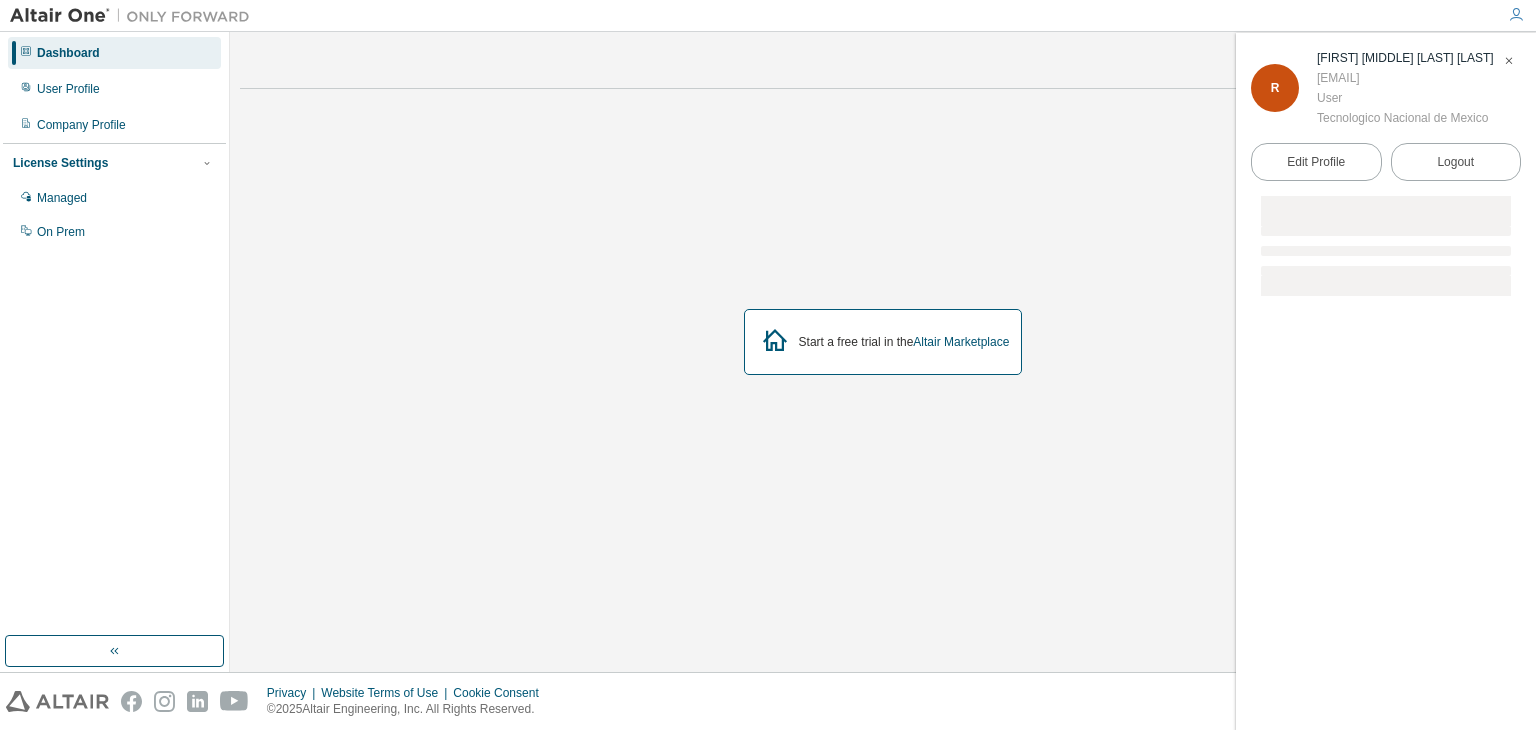 click at bounding box center [1516, 15] 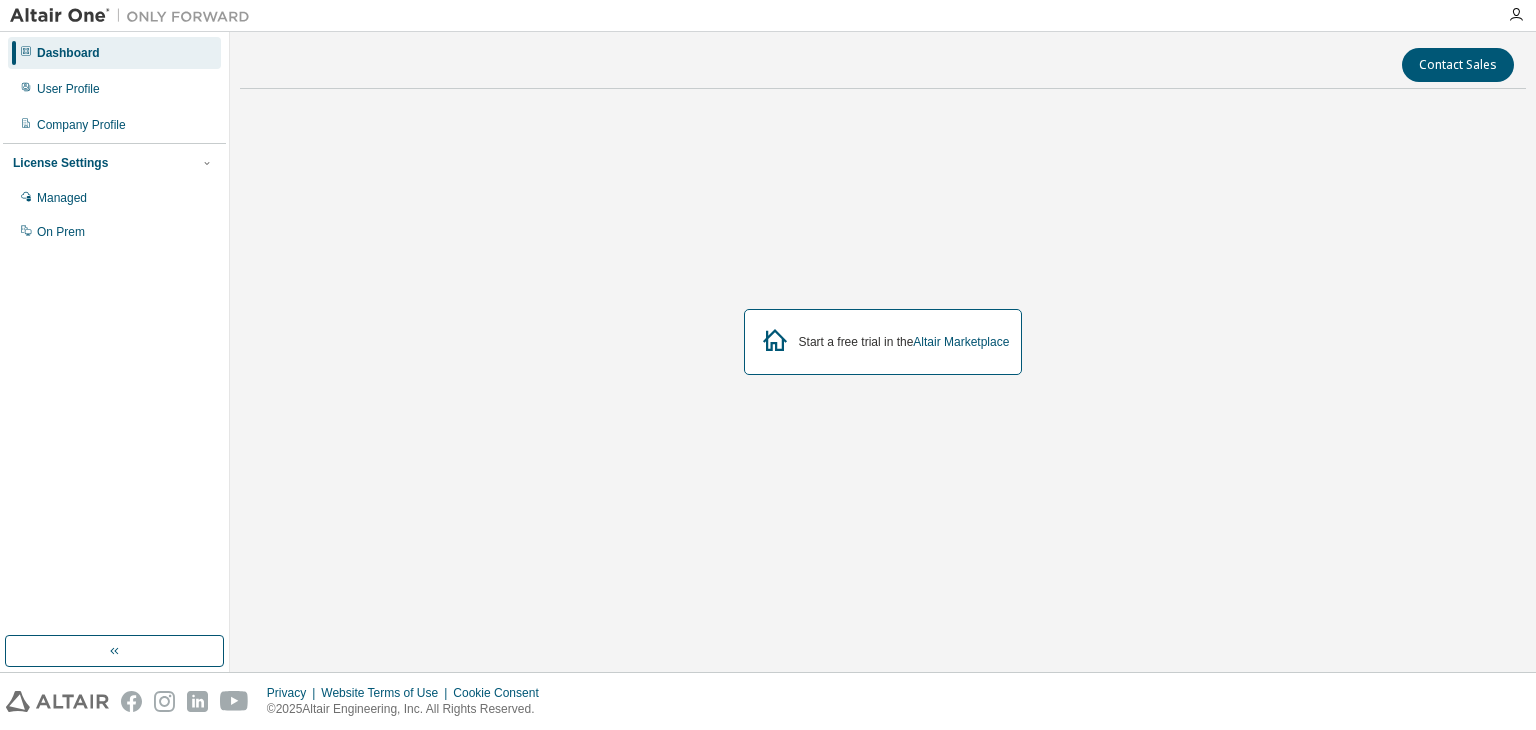 drag, startPoint x: 38, startPoint y: 2, endPoint x: 49, endPoint y: 13, distance: 15.556349 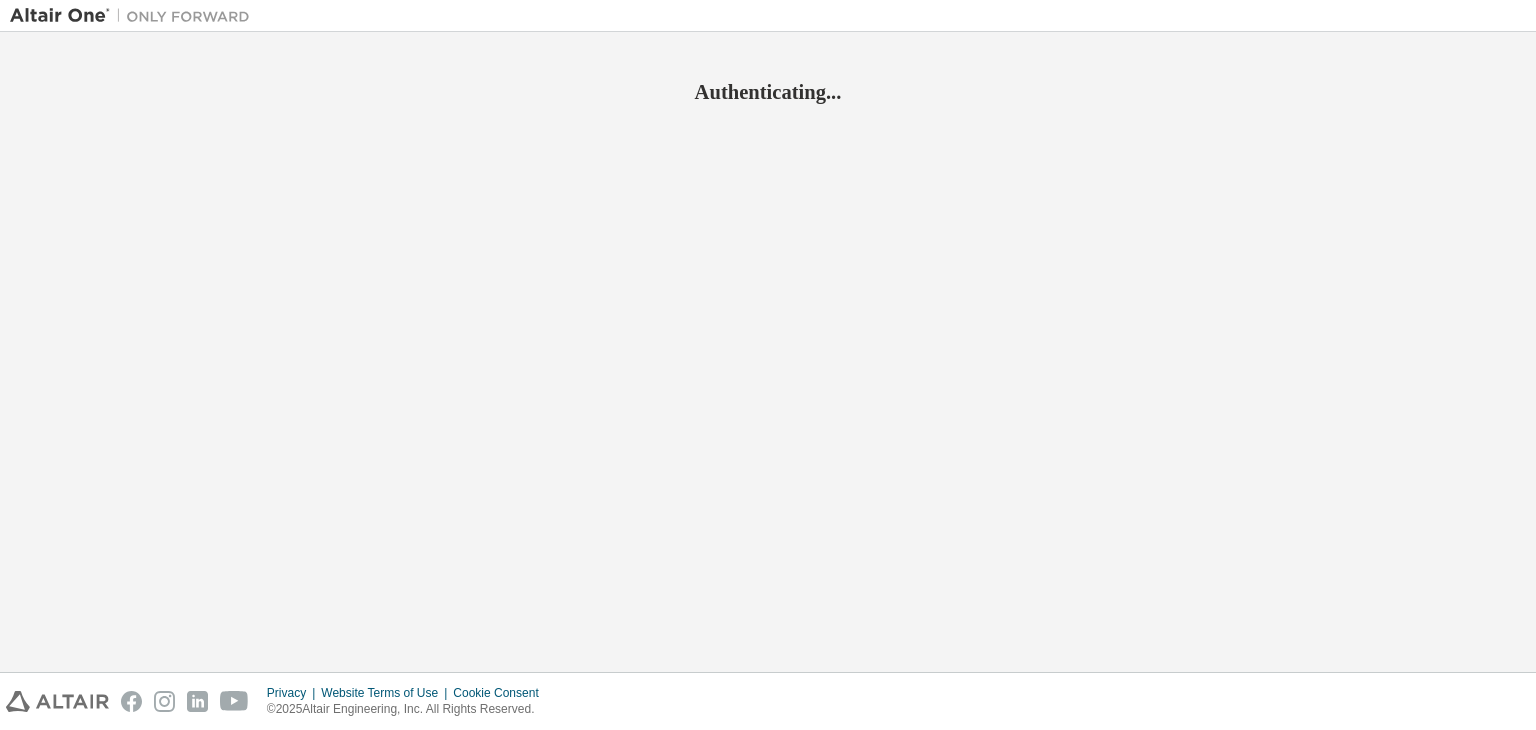 scroll, scrollTop: 0, scrollLeft: 0, axis: both 